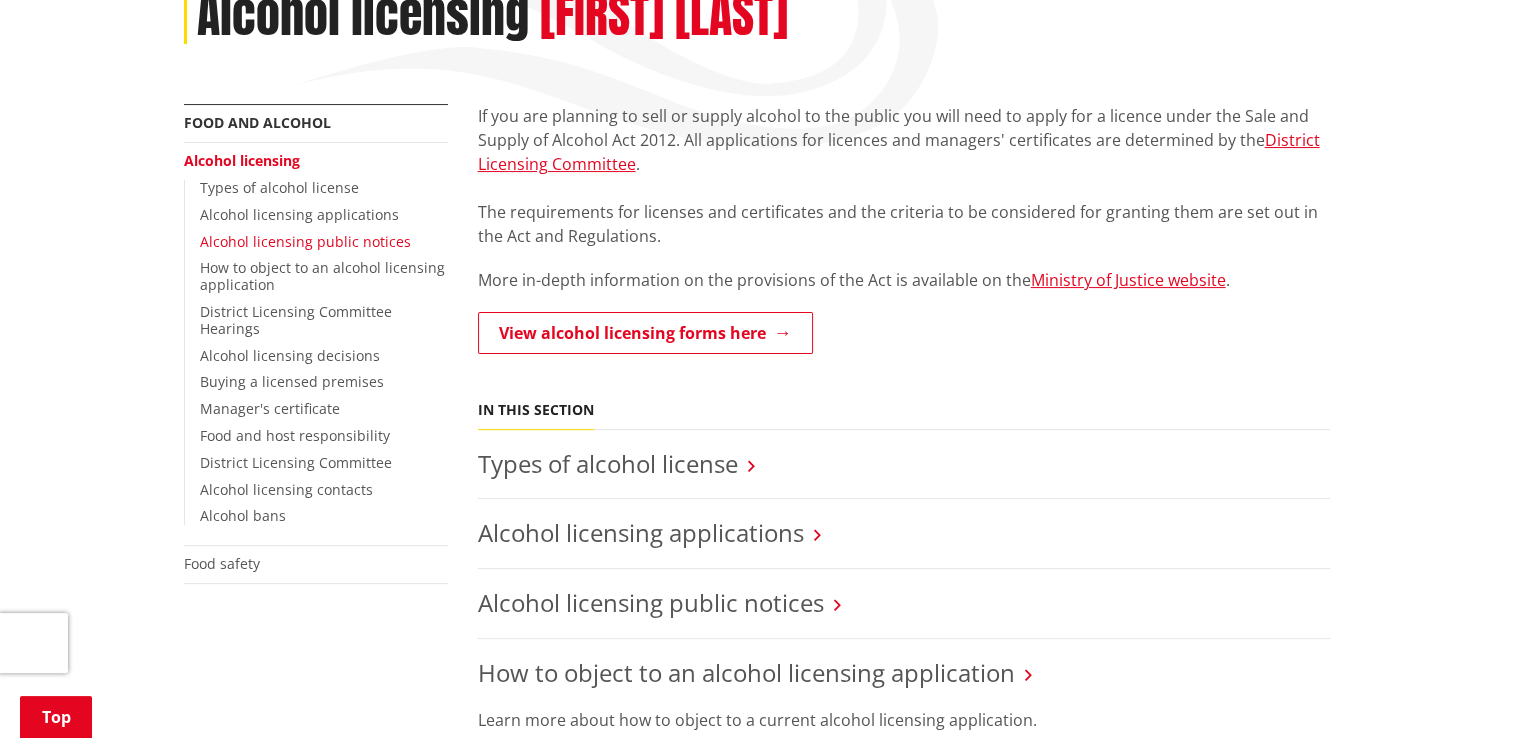 scroll, scrollTop: 300, scrollLeft: 0, axis: vertical 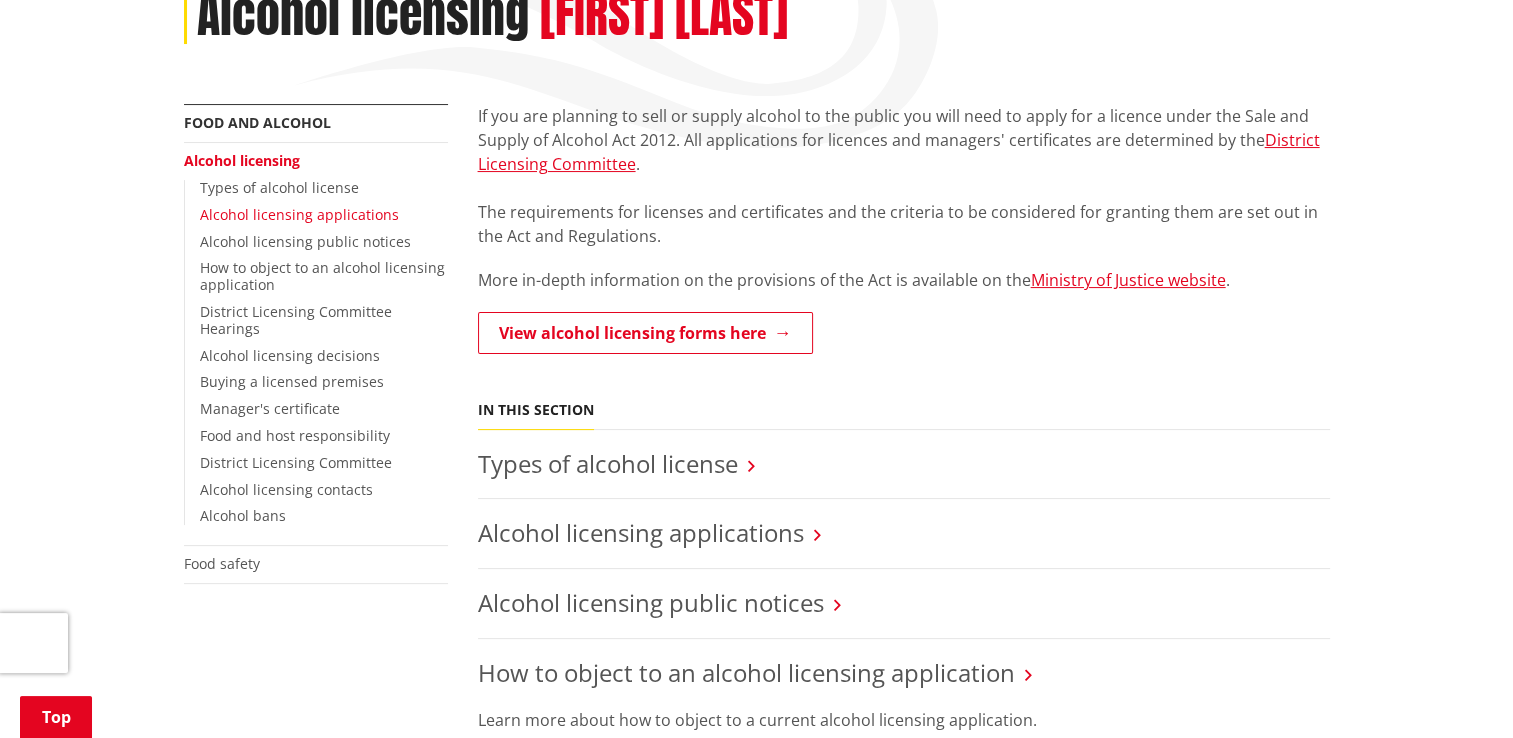 click on "Alcohol licensing applications" at bounding box center (299, 214) 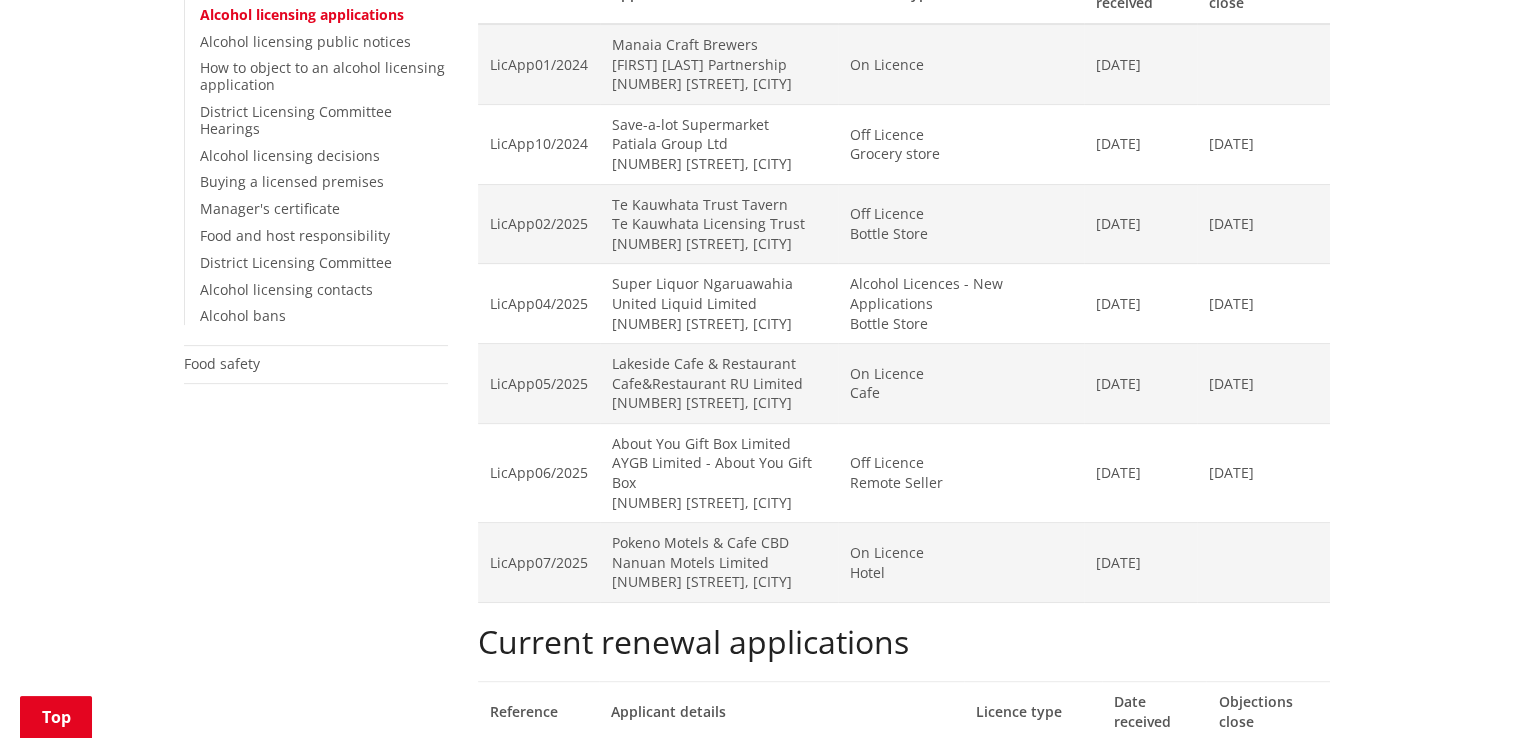 drag, startPoint x: 754, startPoint y: 341, endPoint x: 752, endPoint y: 324, distance: 17.117243 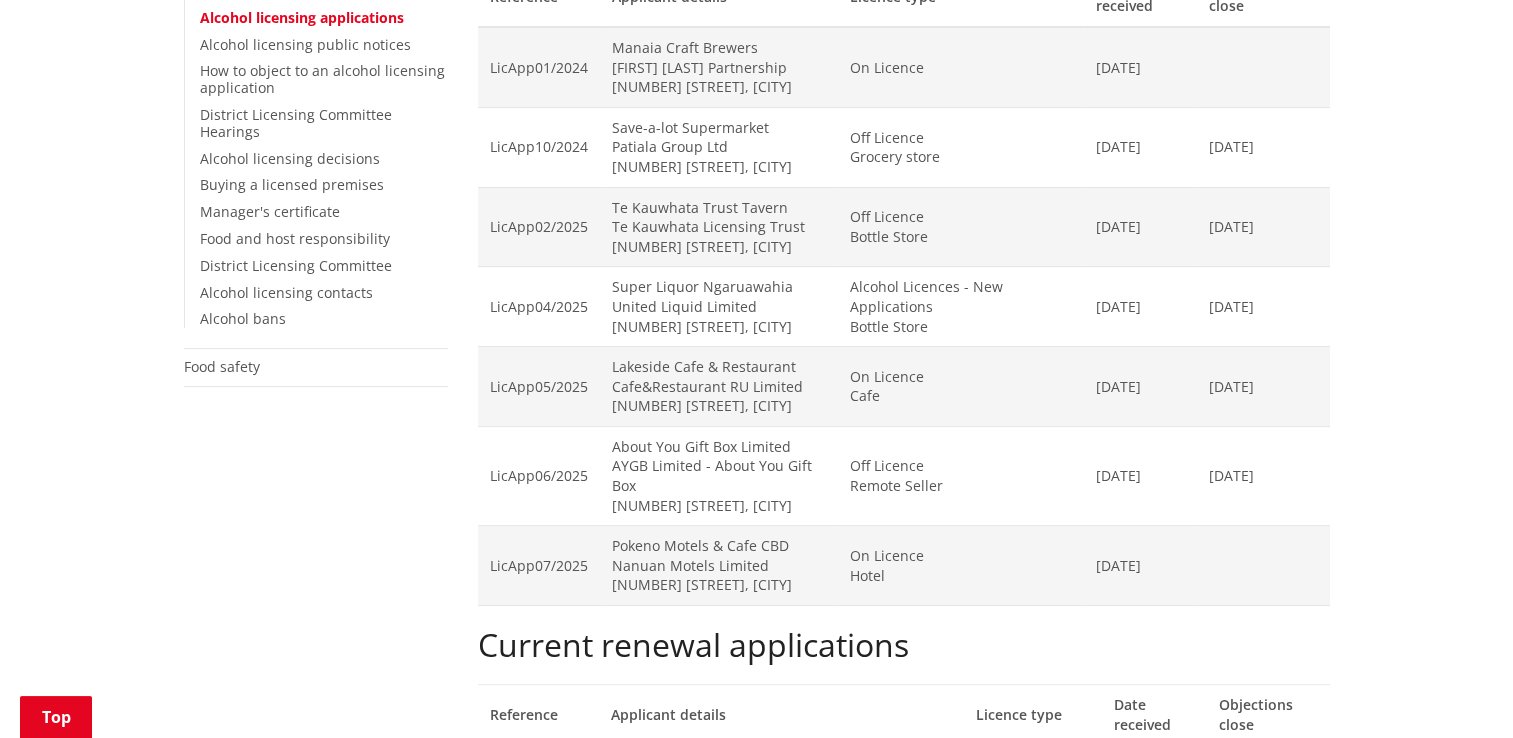 drag, startPoint x: 1111, startPoint y: 330, endPoint x: 1164, endPoint y: 332, distance: 53.037724 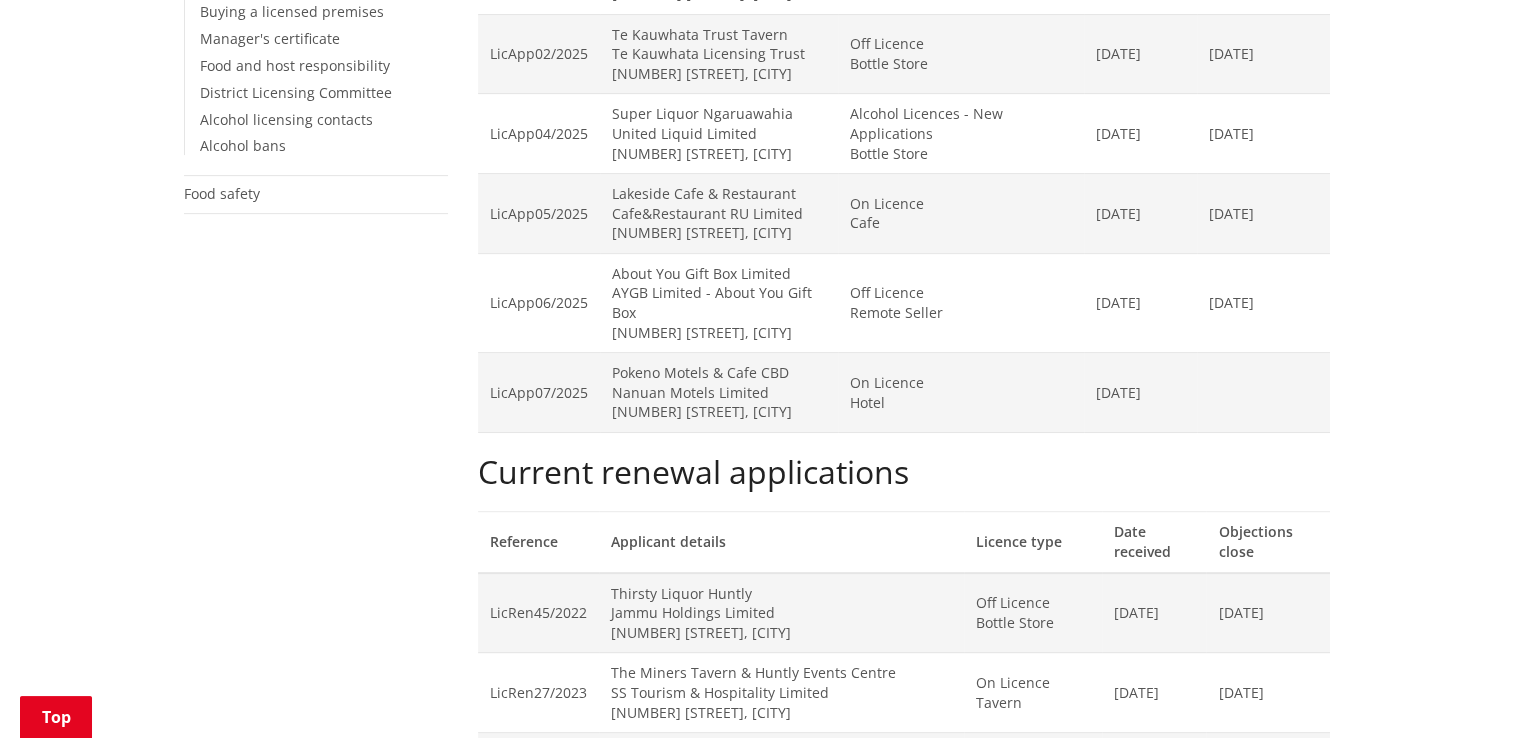 scroll, scrollTop: 797, scrollLeft: 0, axis: vertical 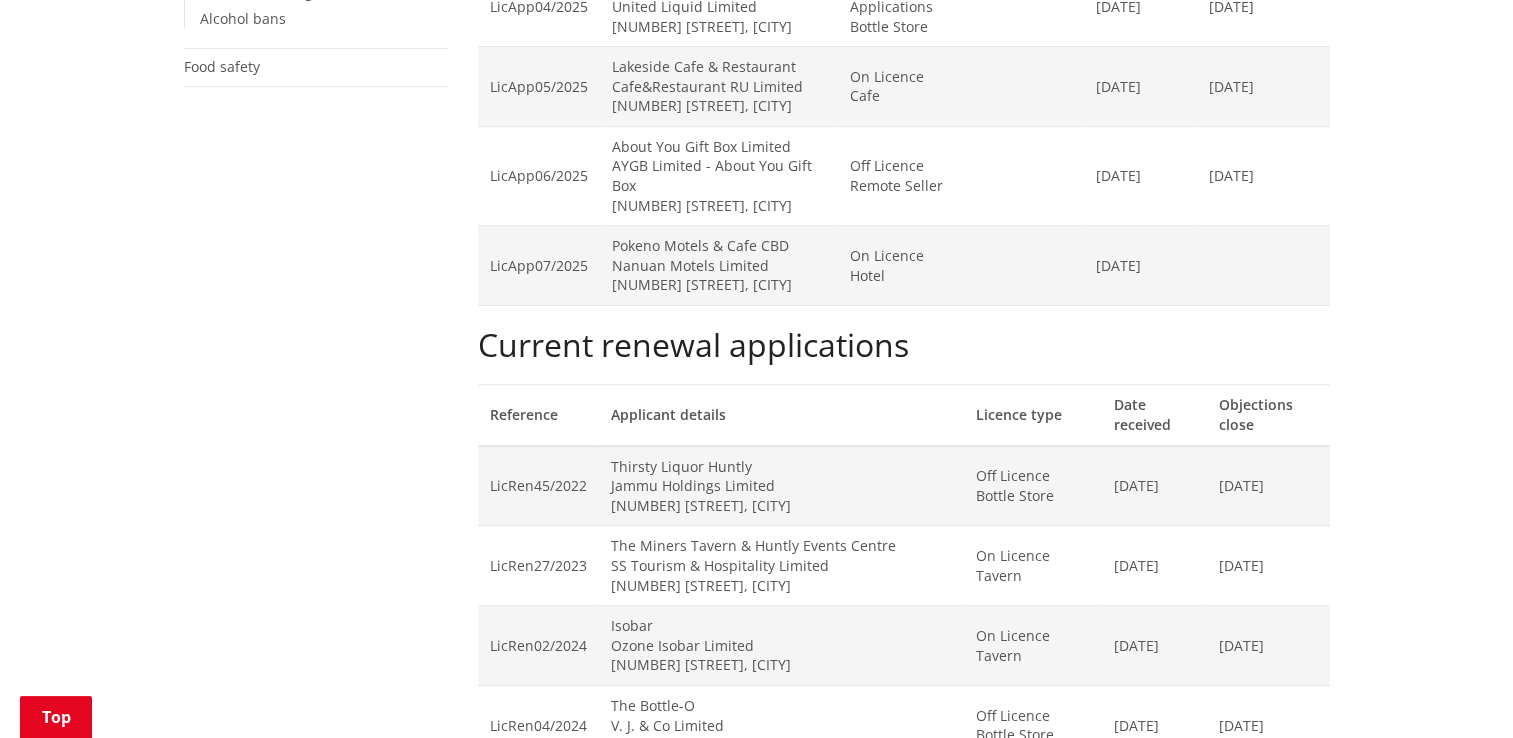 drag, startPoint x: 564, startPoint y: 490, endPoint x: 574, endPoint y: 489, distance: 10.049875 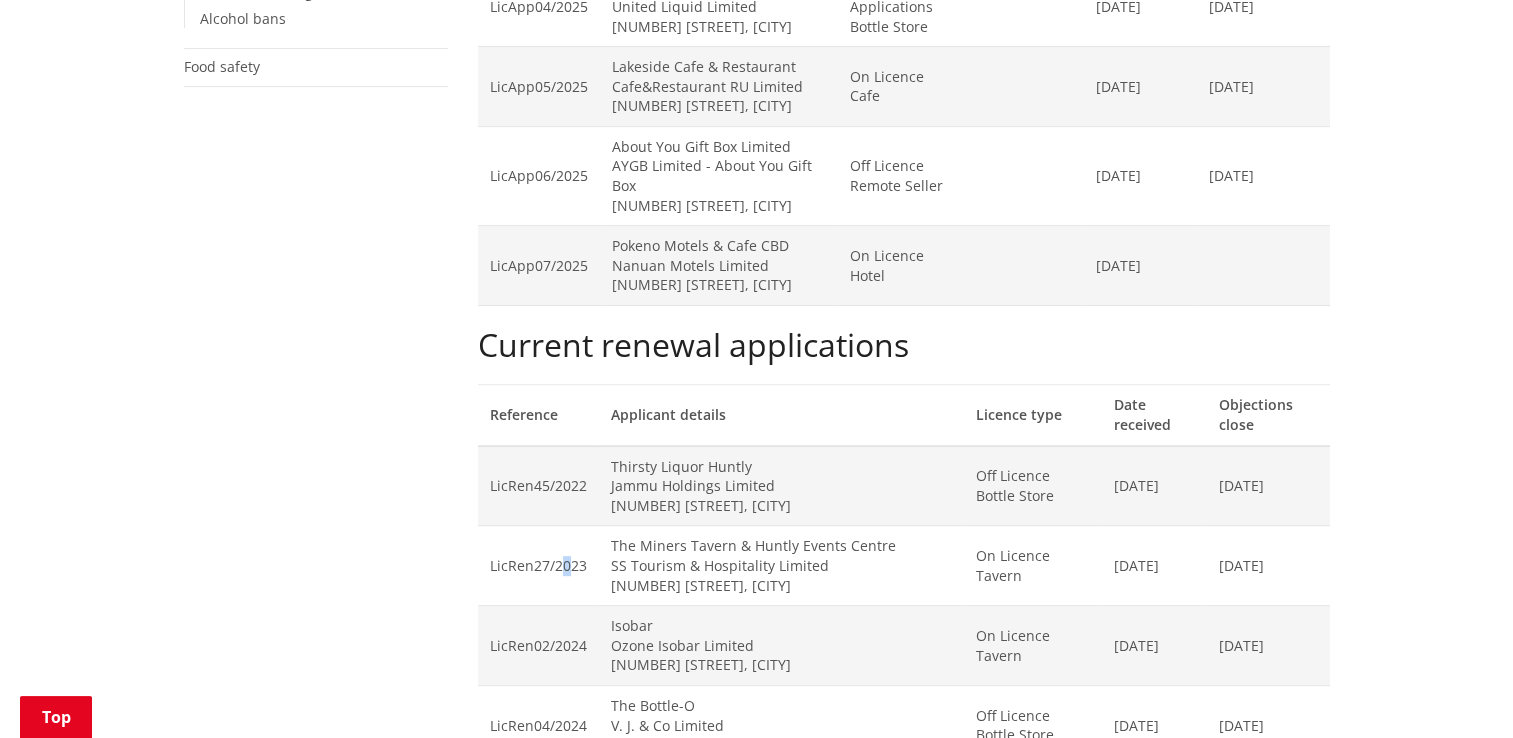 drag, startPoint x: 493, startPoint y: 520, endPoint x: 500, endPoint y: 528, distance: 10.630146 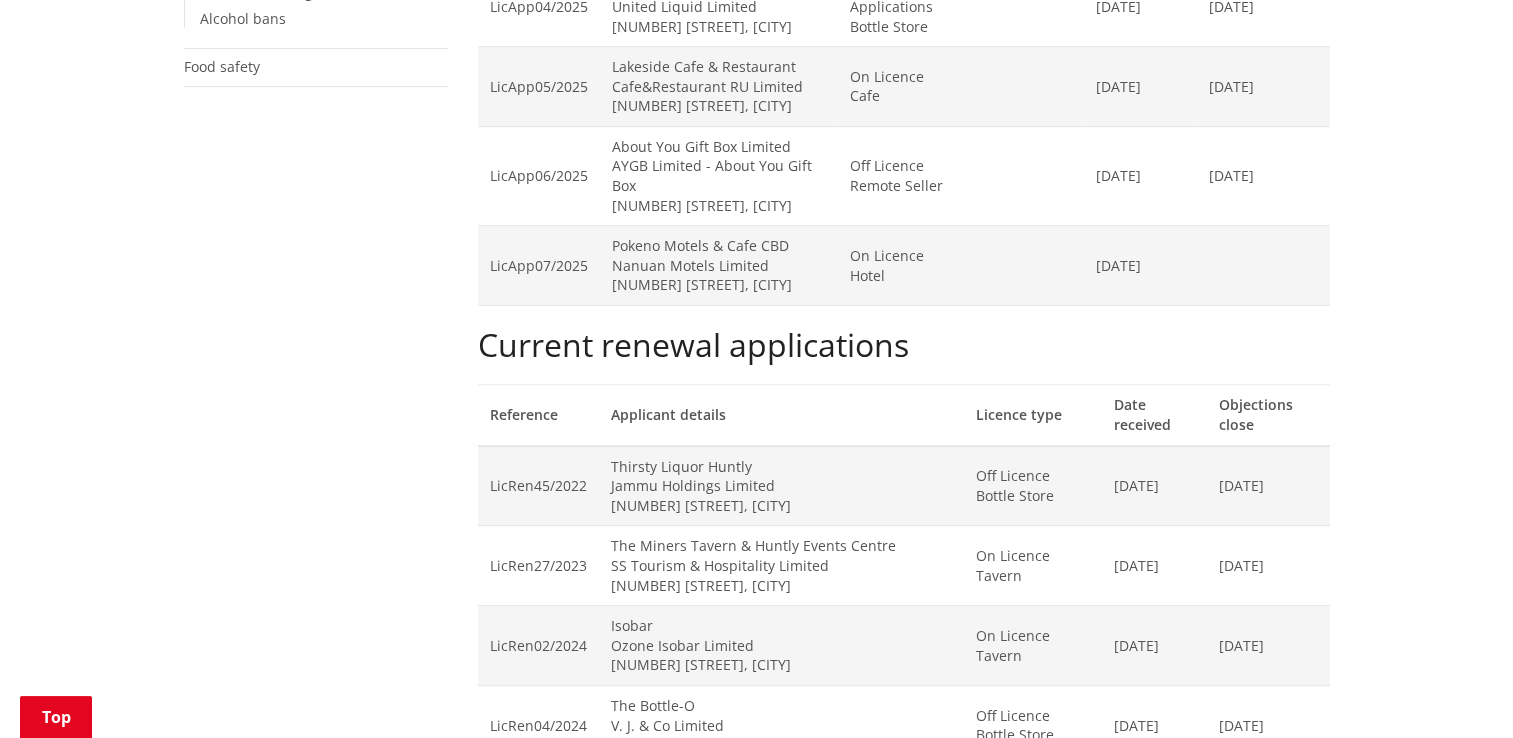 drag, startPoint x: 500, startPoint y: 528, endPoint x: 452, endPoint y: 538, distance: 49.0306 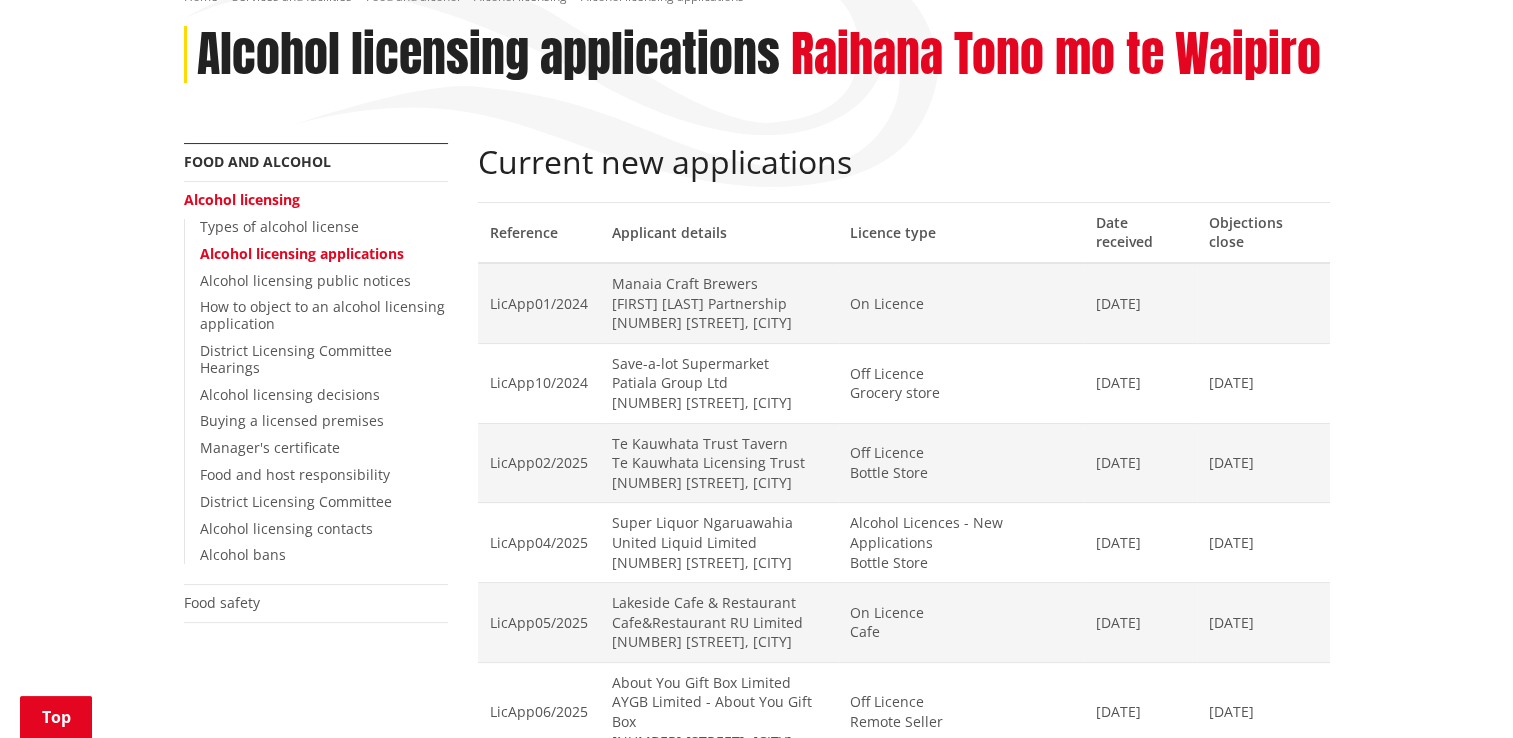 scroll, scrollTop: 297, scrollLeft: 0, axis: vertical 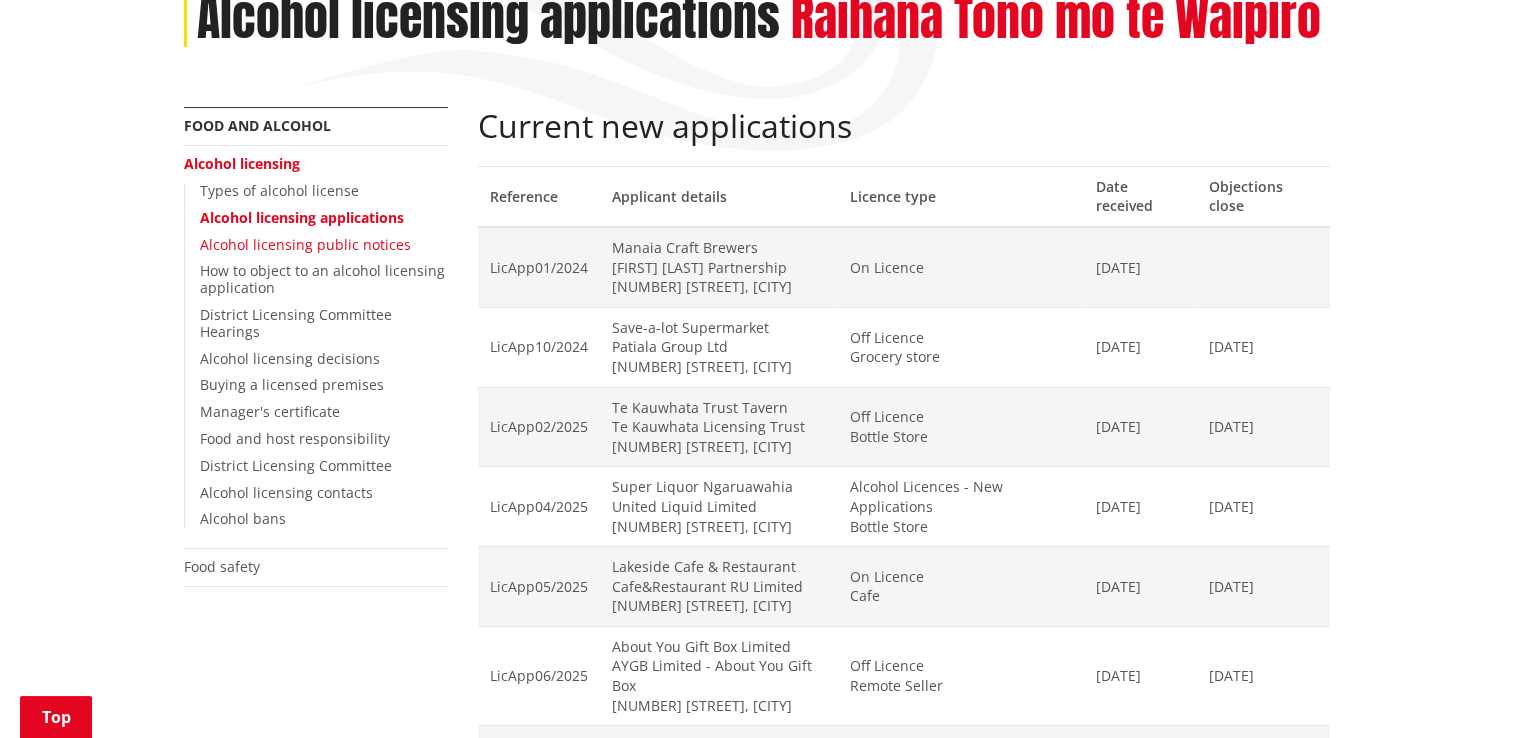 click on "Alcohol licensing public notices" at bounding box center (305, 244) 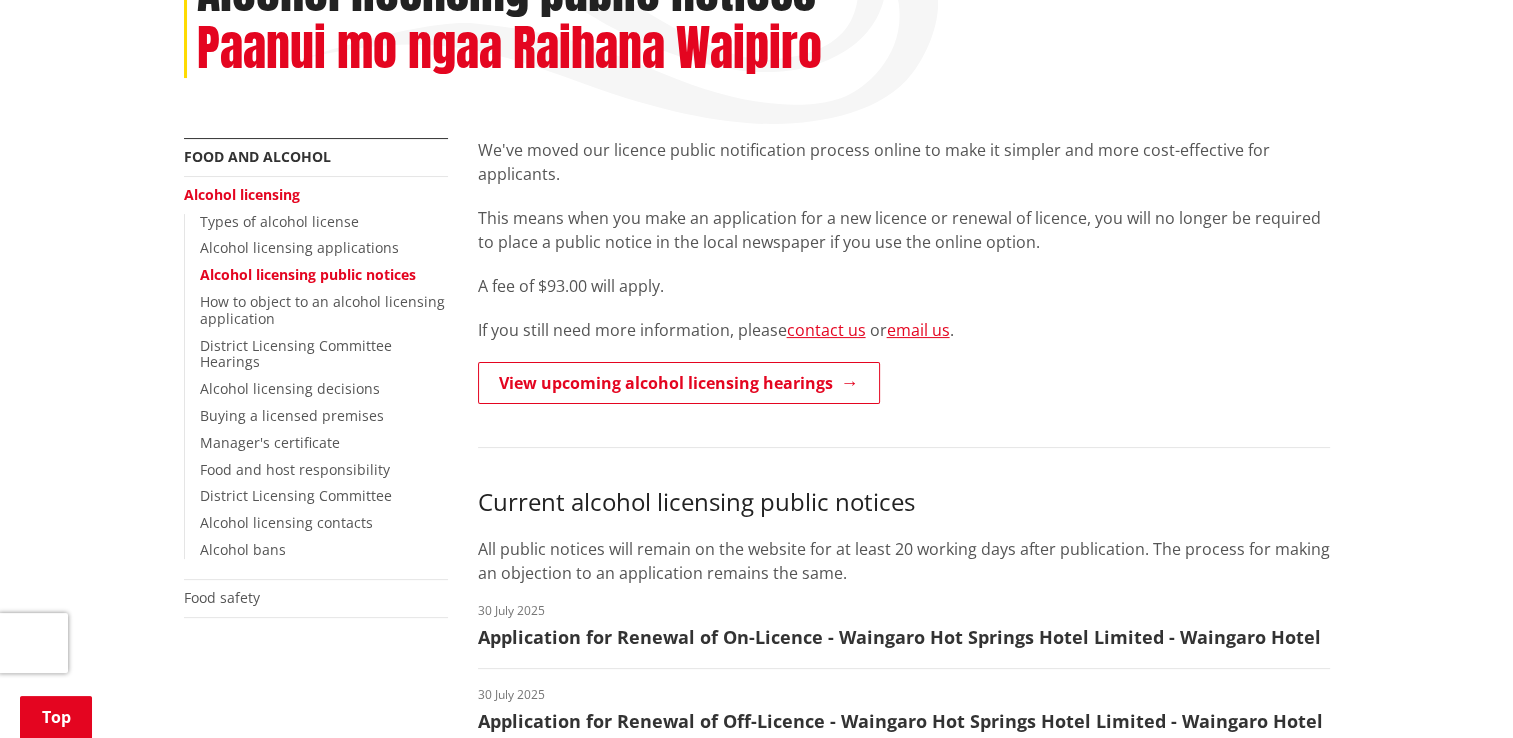 scroll, scrollTop: 400, scrollLeft: 0, axis: vertical 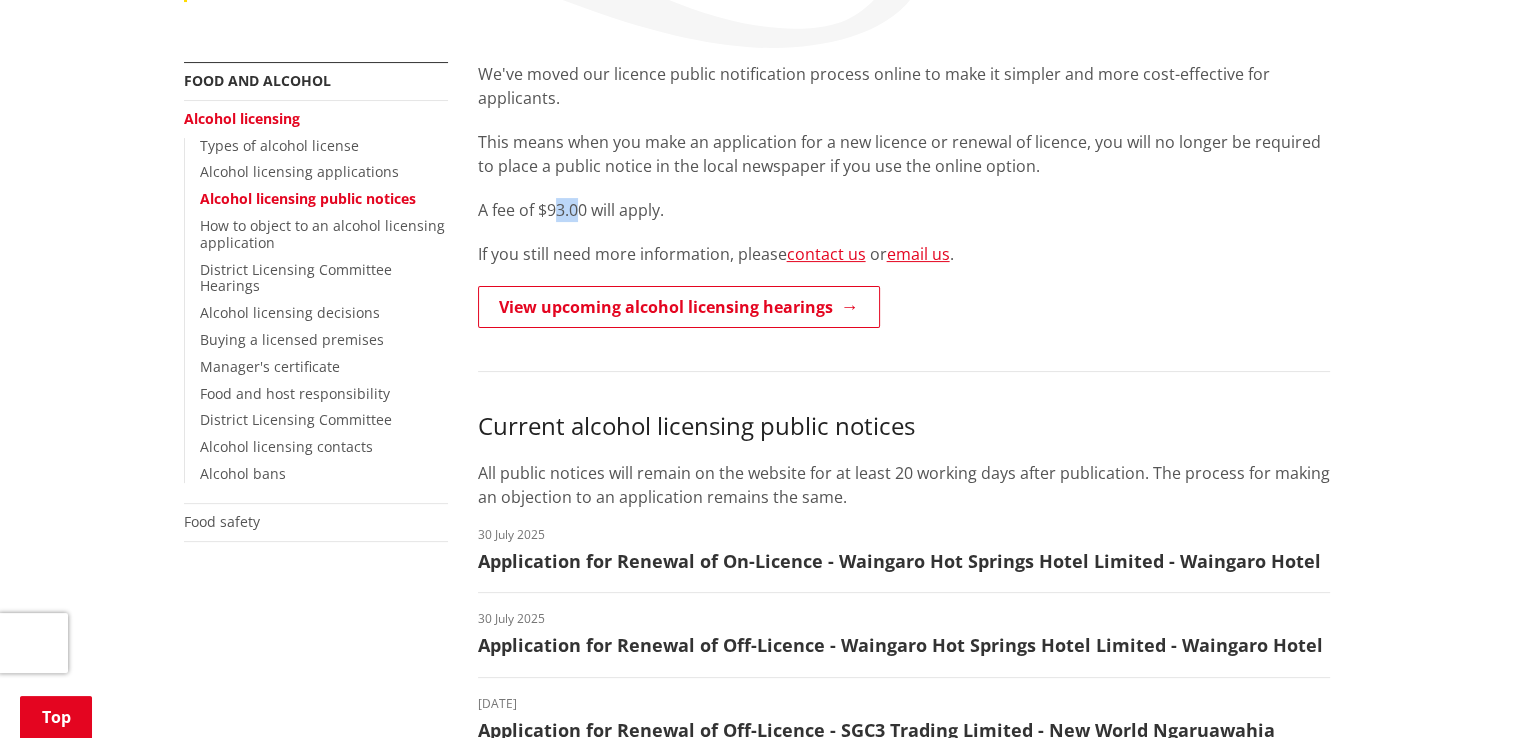 drag, startPoint x: 553, startPoint y: 221, endPoint x: 580, endPoint y: 219, distance: 27.073973 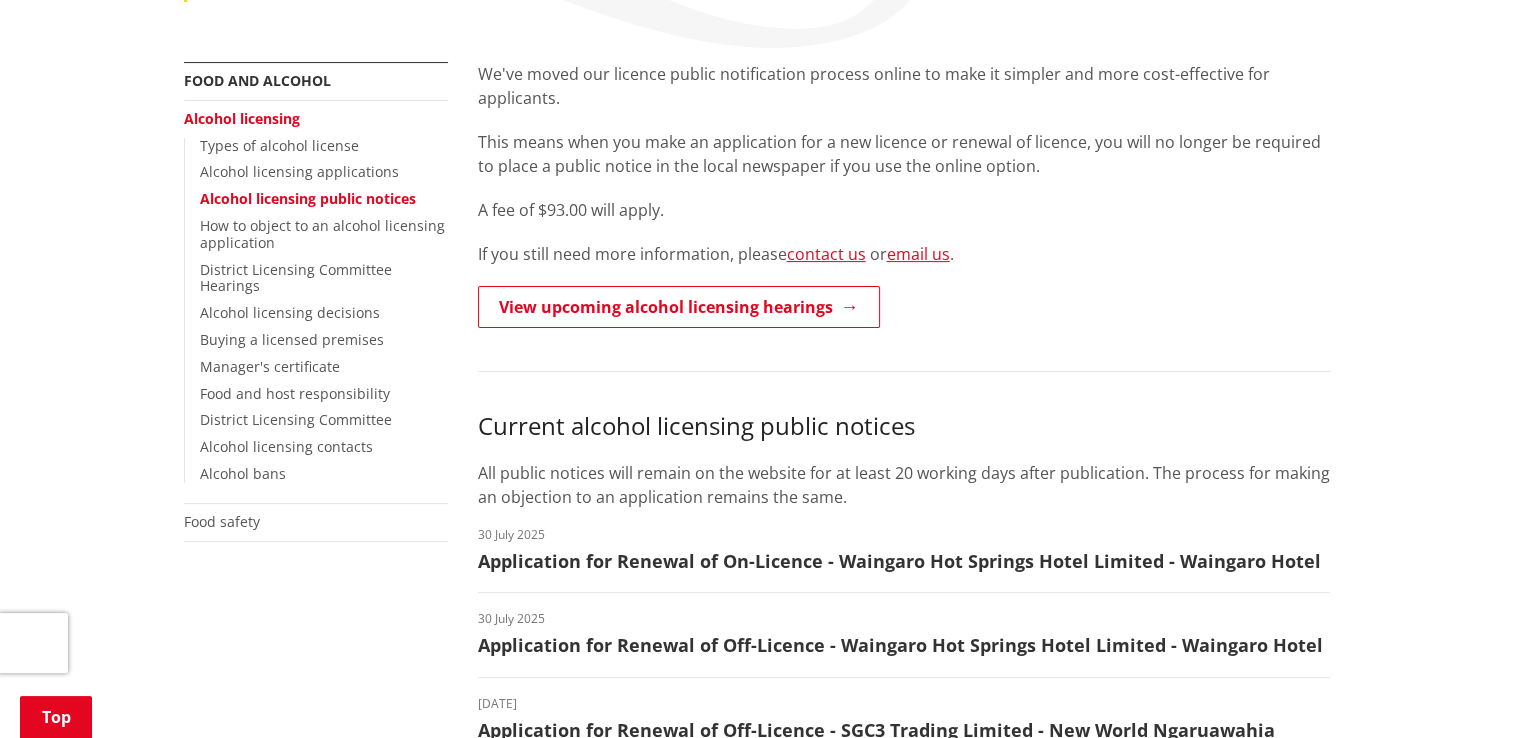 click on "A fee of $93.00 will apply." at bounding box center [904, 210] 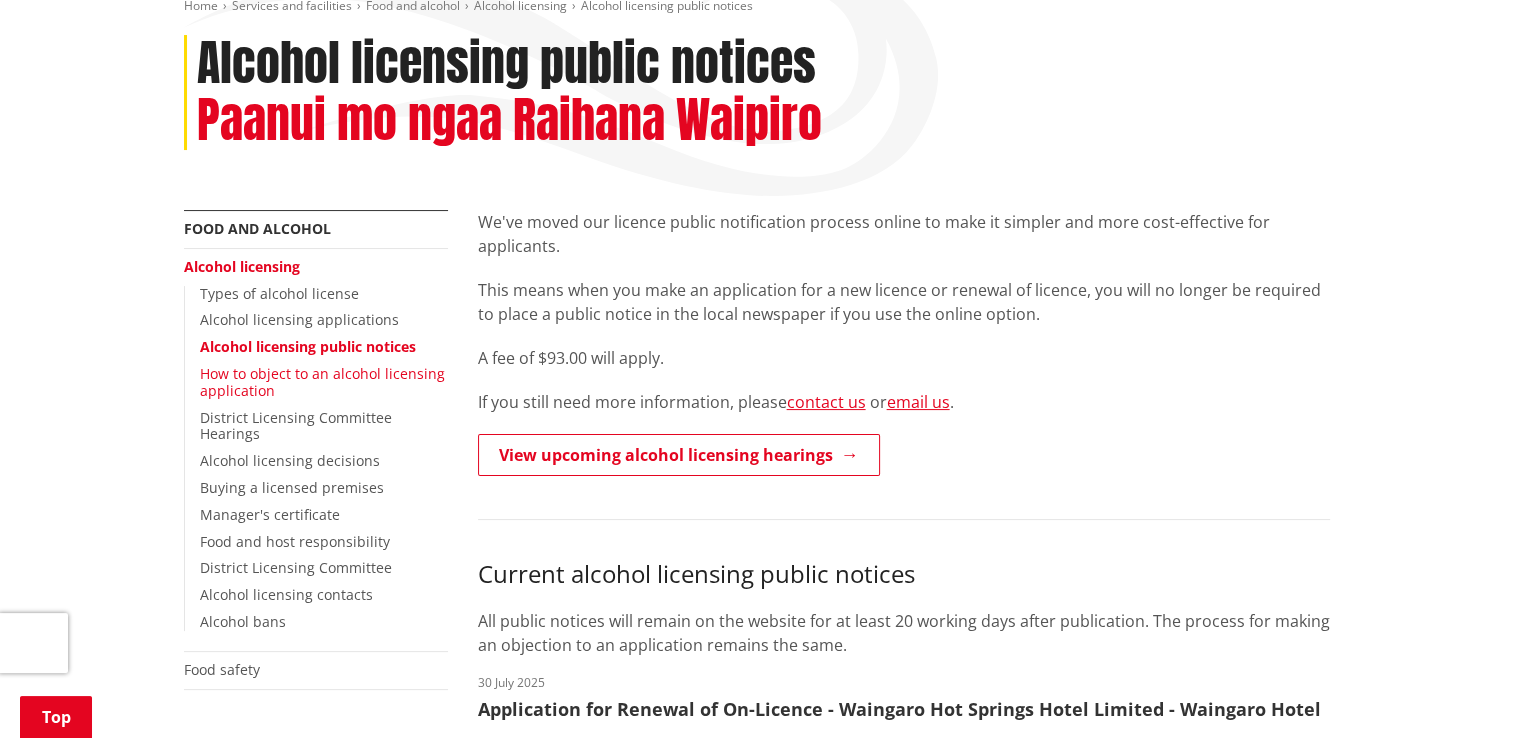 scroll, scrollTop: 200, scrollLeft: 0, axis: vertical 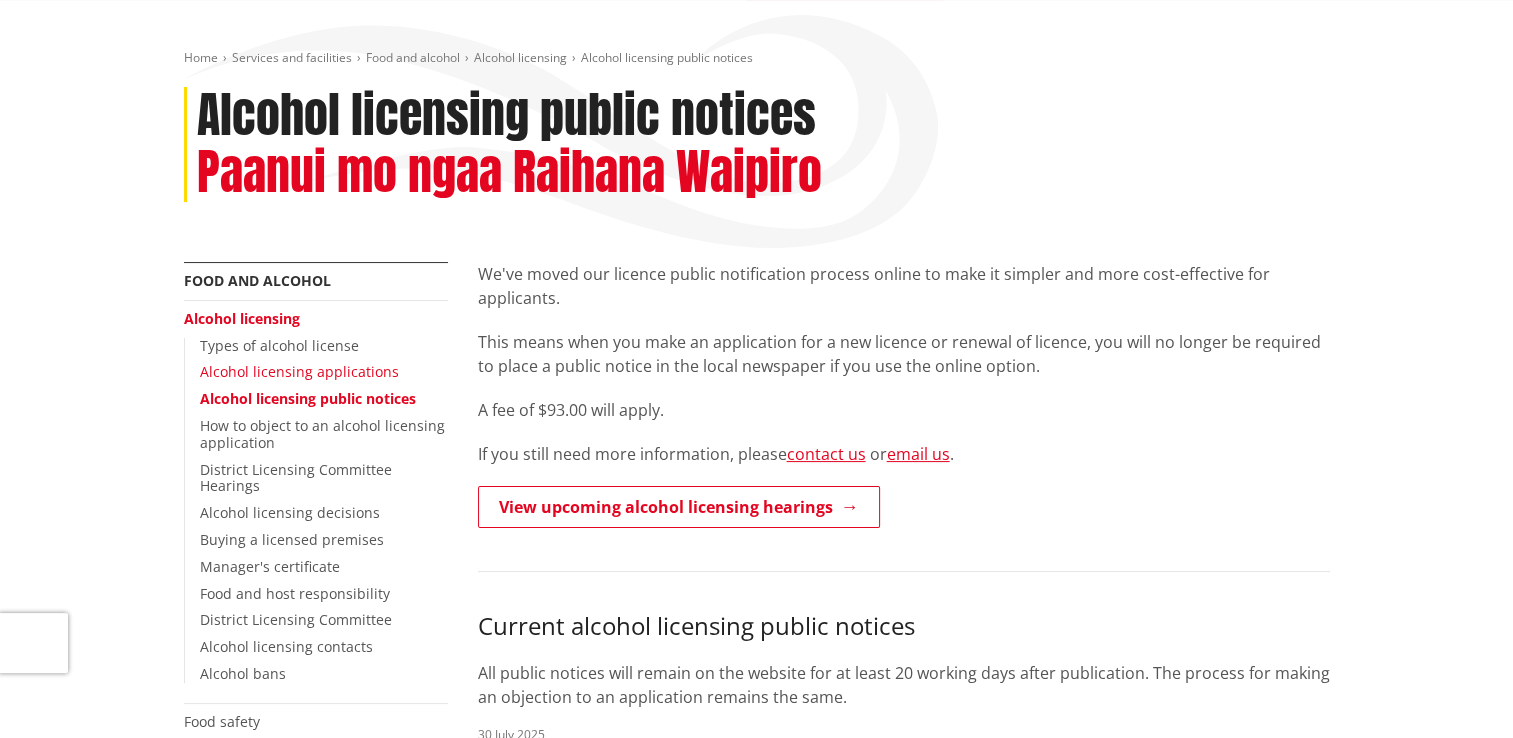 click on "Alcohol licensing applications" at bounding box center [299, 371] 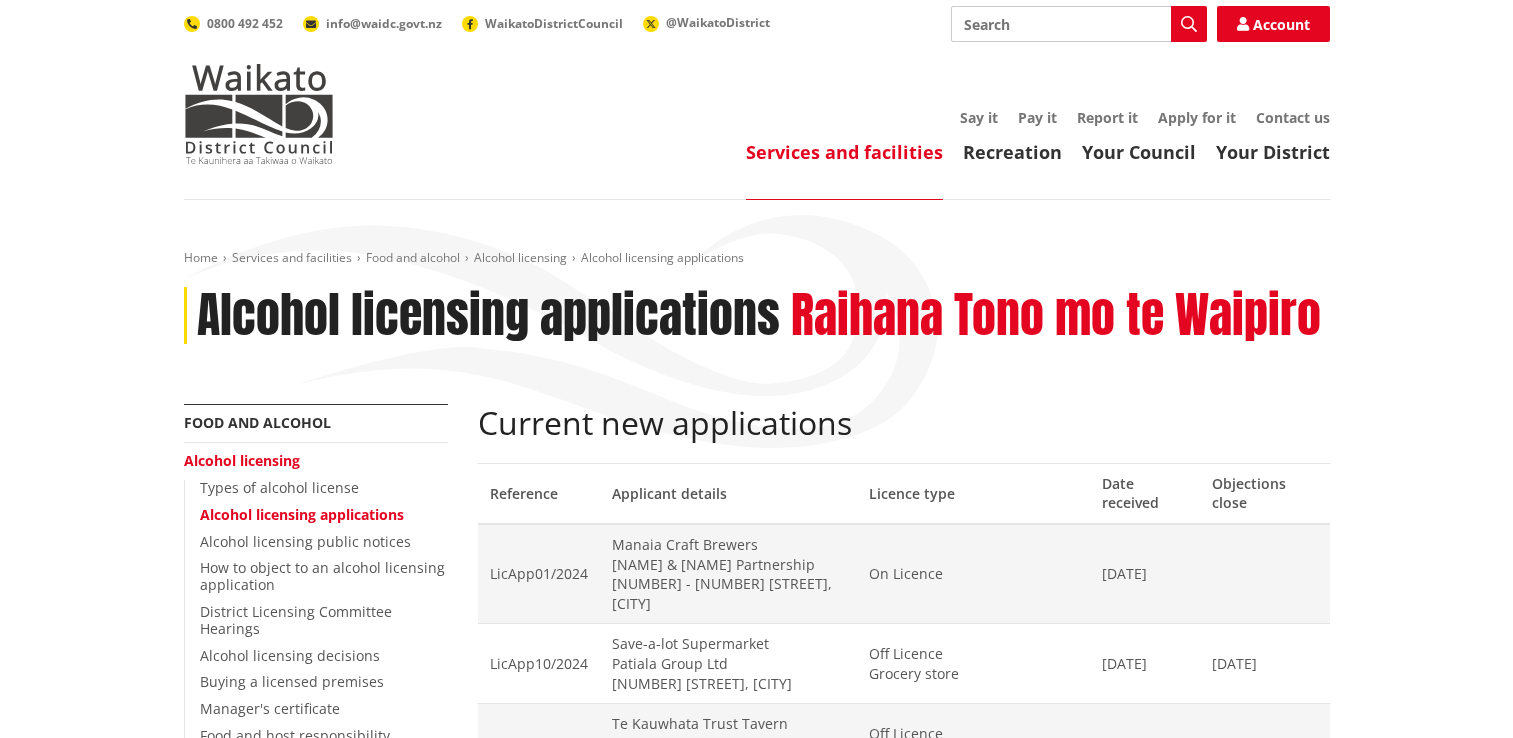 scroll, scrollTop: 0, scrollLeft: 0, axis: both 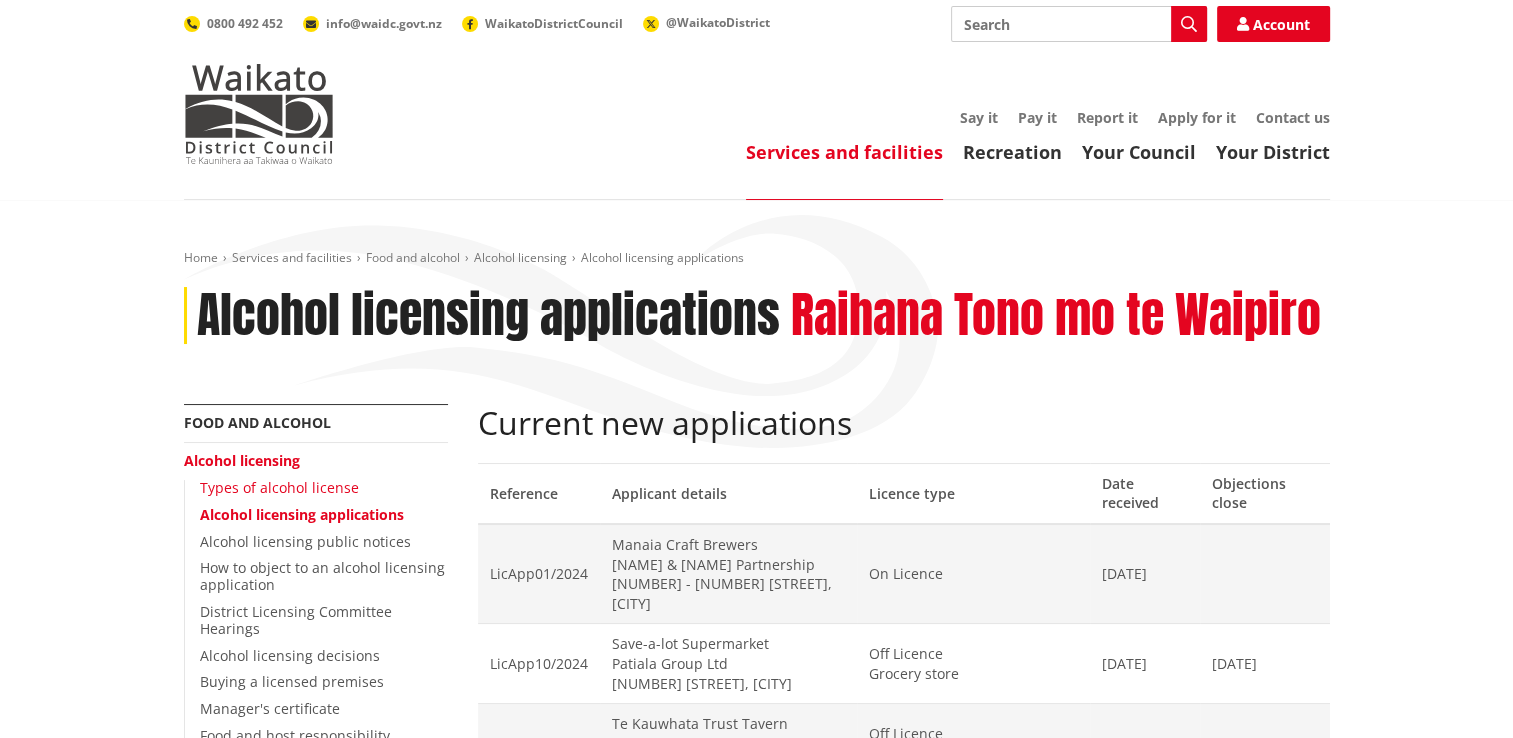 click on "Types of alcohol license" at bounding box center (279, 487) 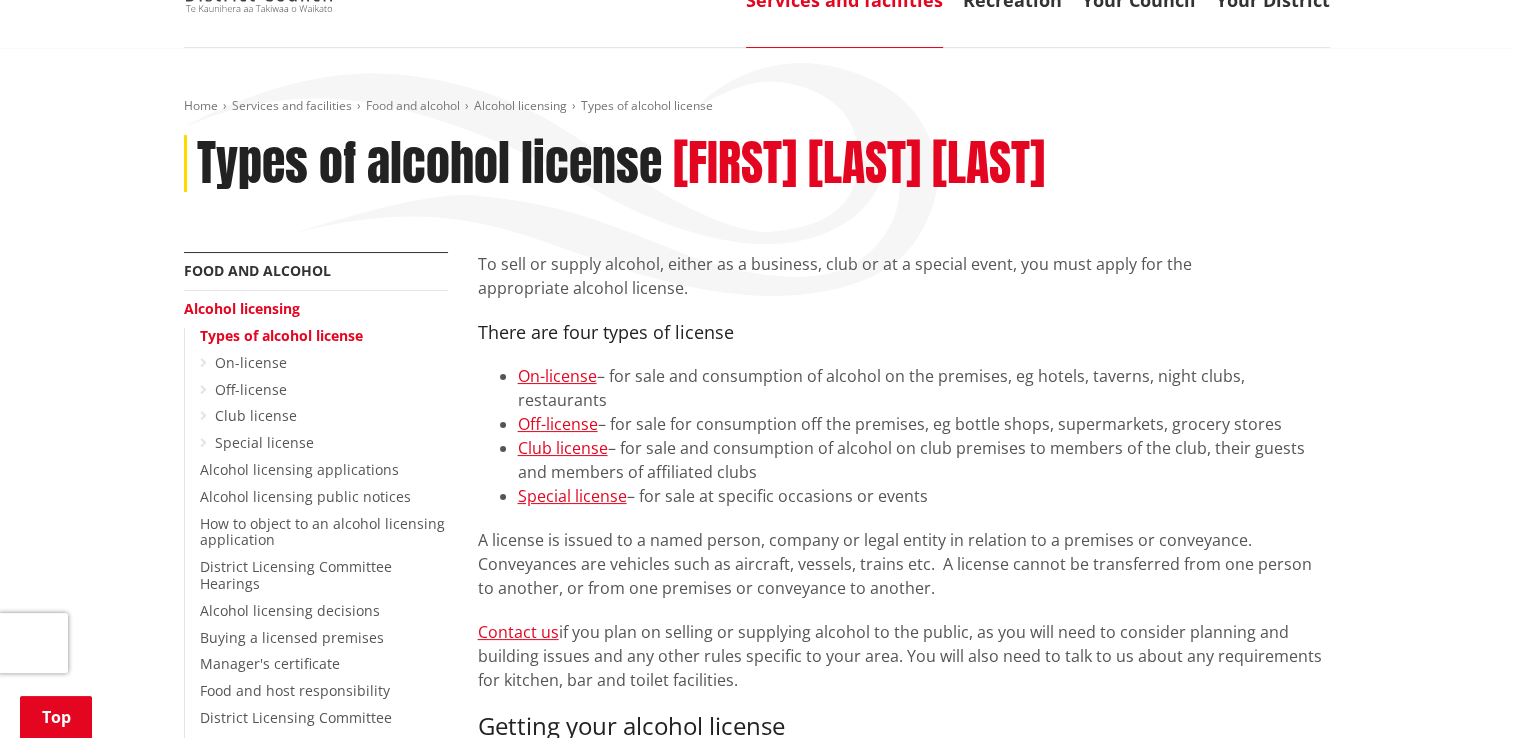 scroll, scrollTop: 300, scrollLeft: 0, axis: vertical 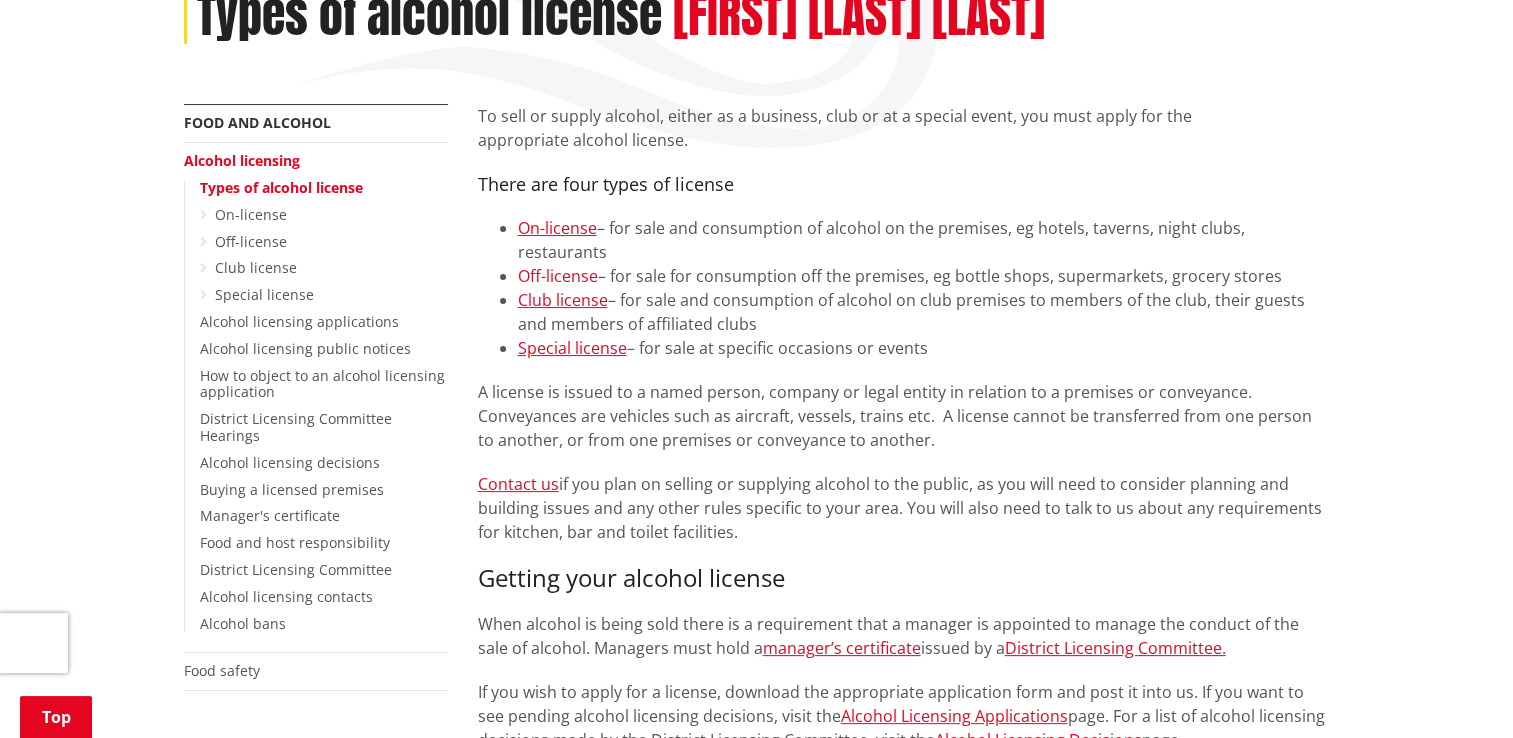click on "Off-license" at bounding box center [558, 276] 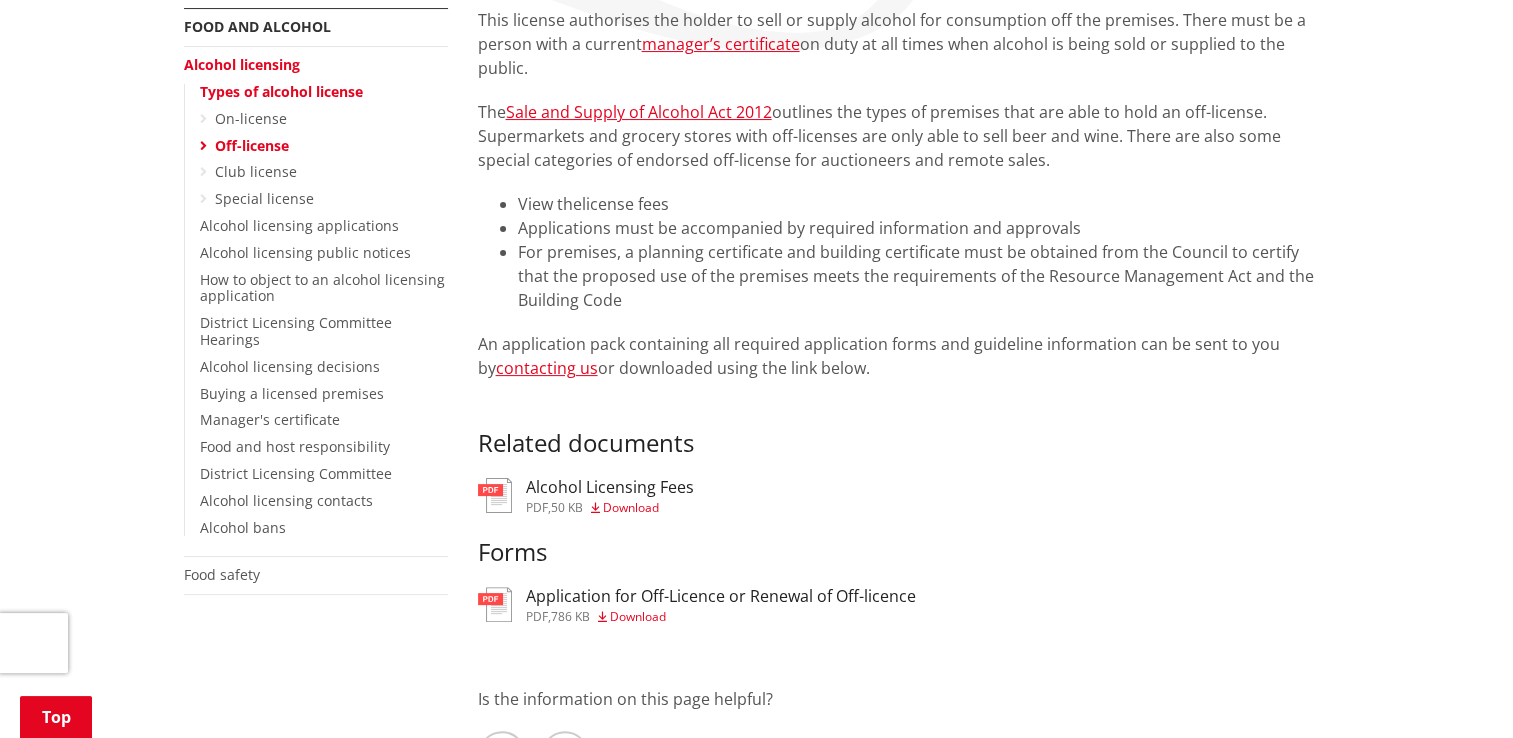 scroll, scrollTop: 600, scrollLeft: 0, axis: vertical 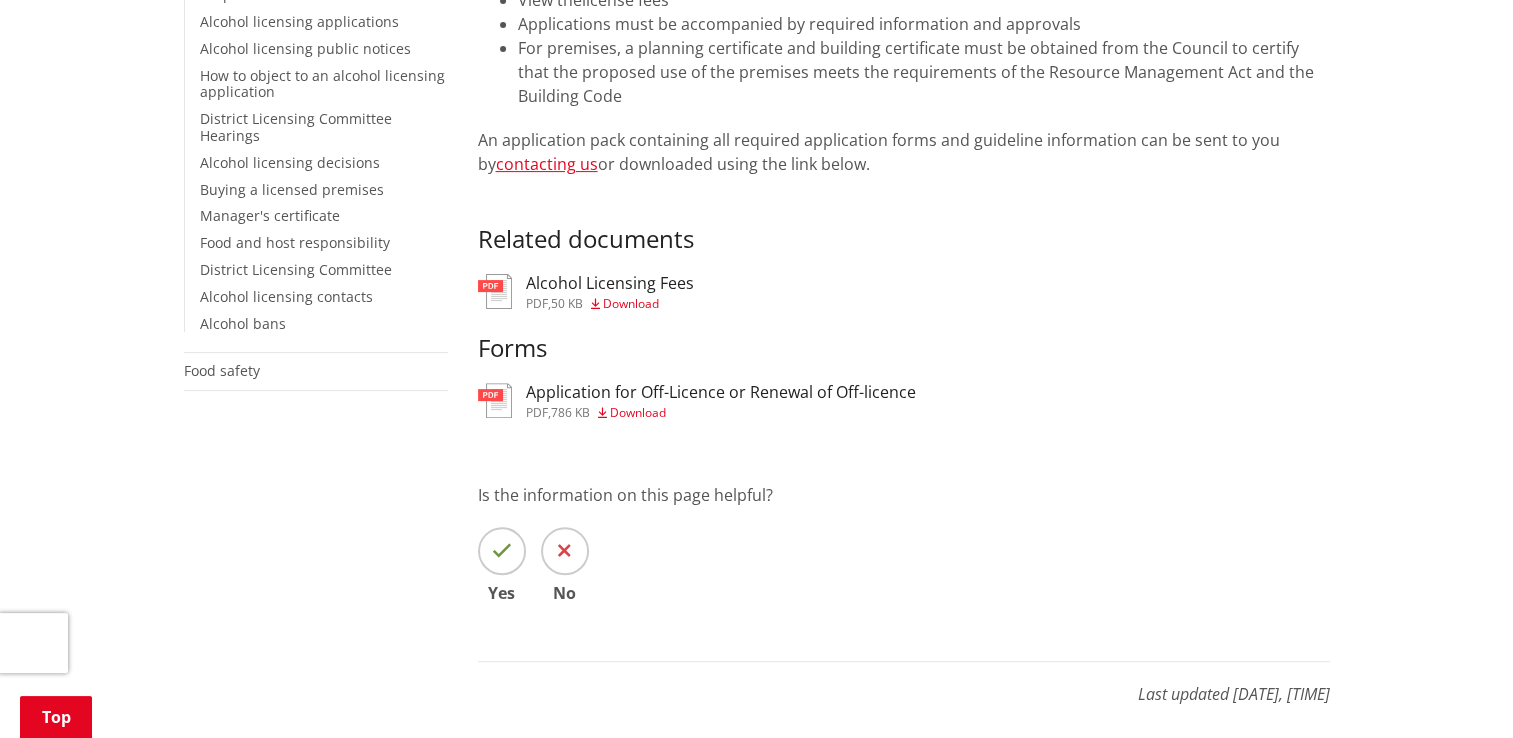 click on "Download" at bounding box center (638, 412) 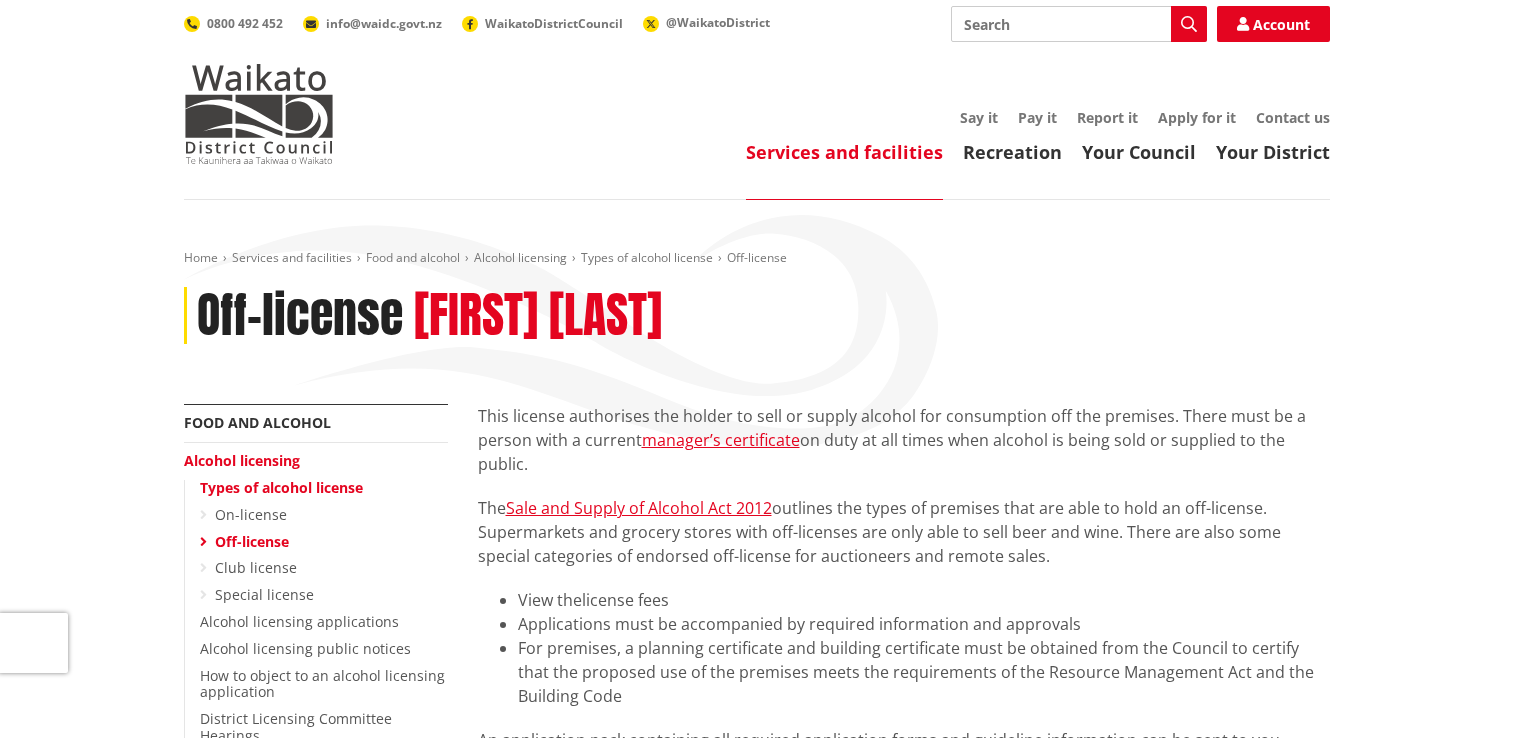 scroll, scrollTop: 600, scrollLeft: 0, axis: vertical 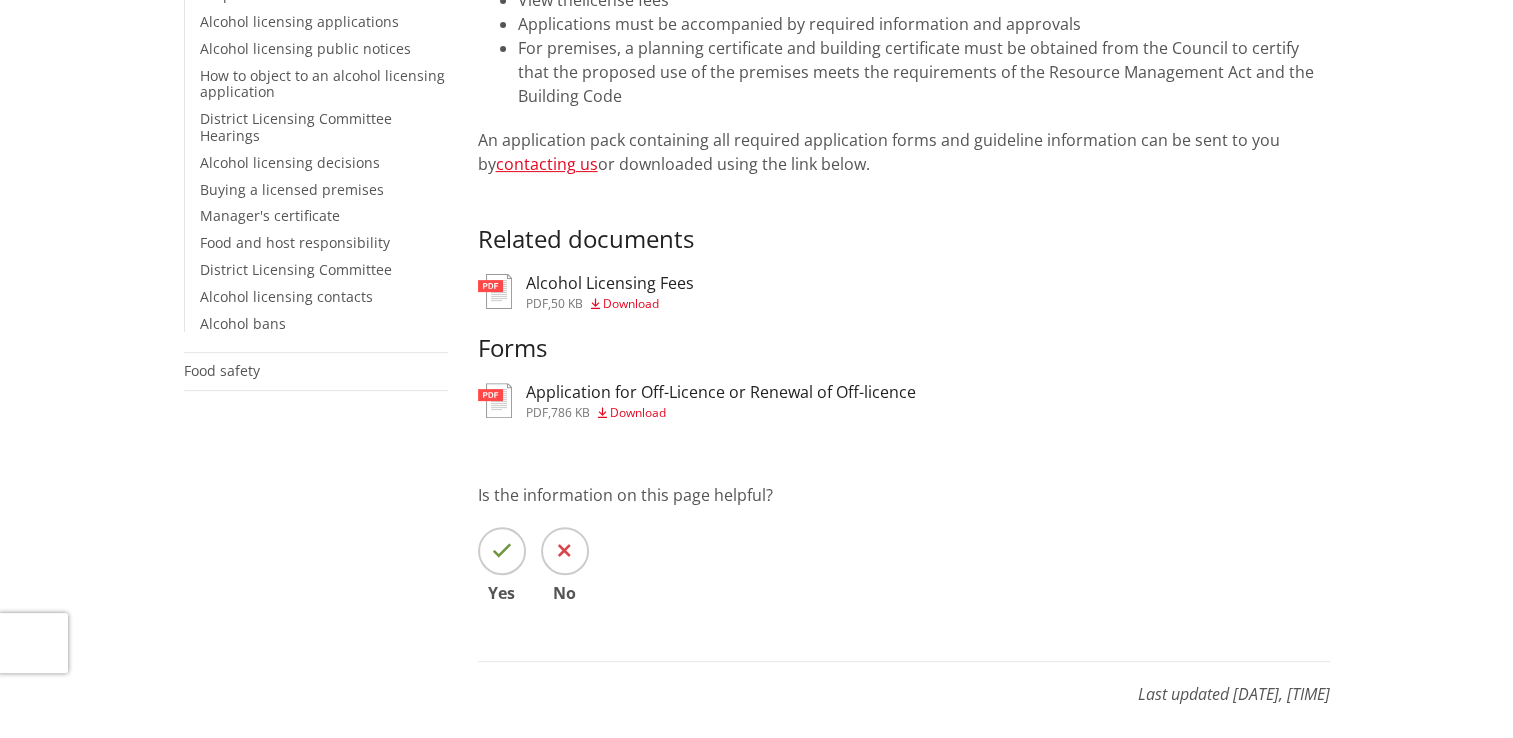 click on "Download" at bounding box center (638, 412) 